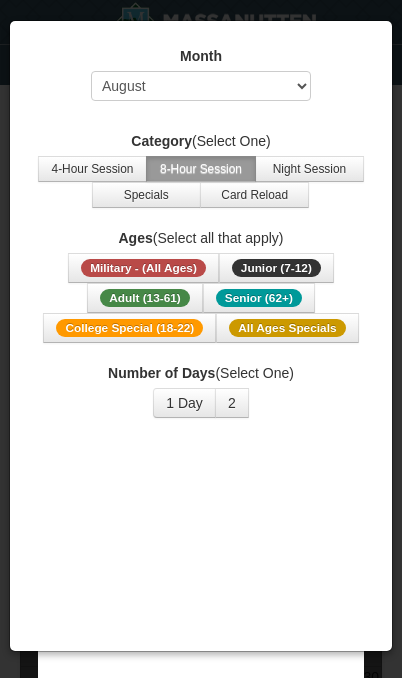 scroll, scrollTop: 0, scrollLeft: 0, axis: both 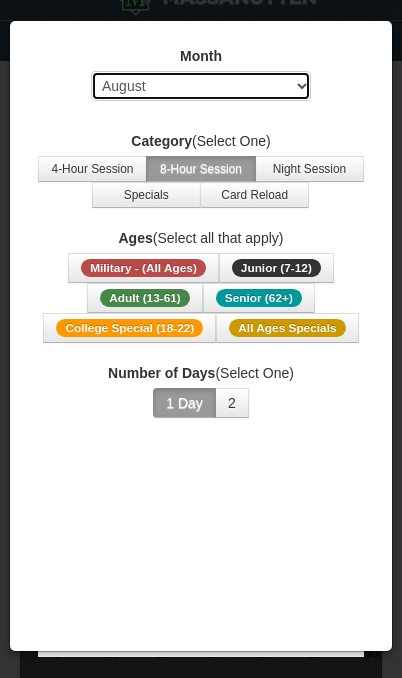 click on "Select August  September  October  November  December  January  February  March  April  May  June  July" at bounding box center (201, 86) 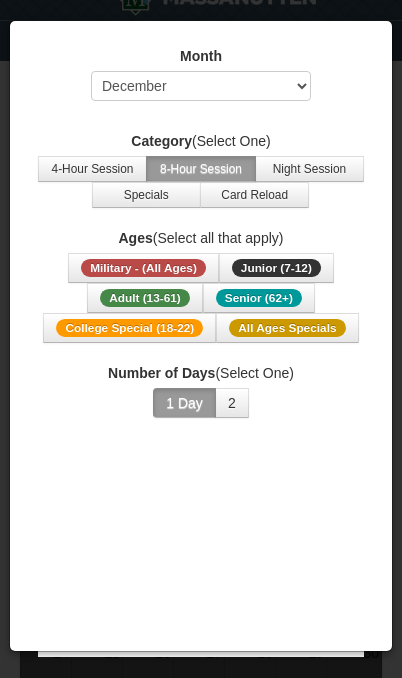 click on "Military - (All Ages)" at bounding box center (143, 268) 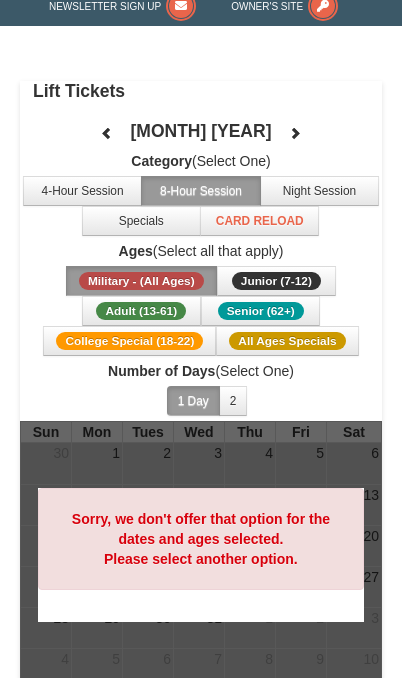 scroll, scrollTop: 57, scrollLeft: 0, axis: vertical 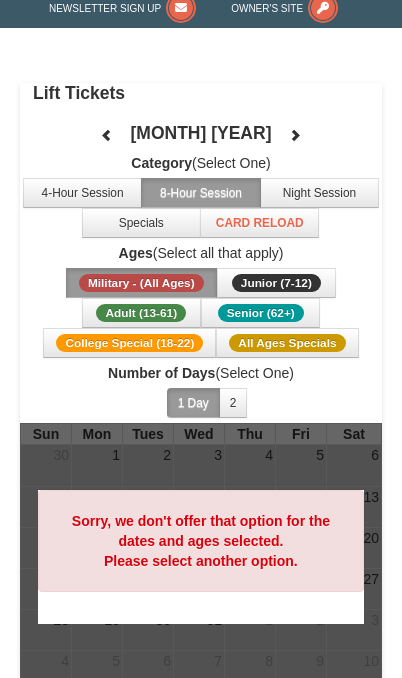 click on "Night Session" at bounding box center (319, 193) 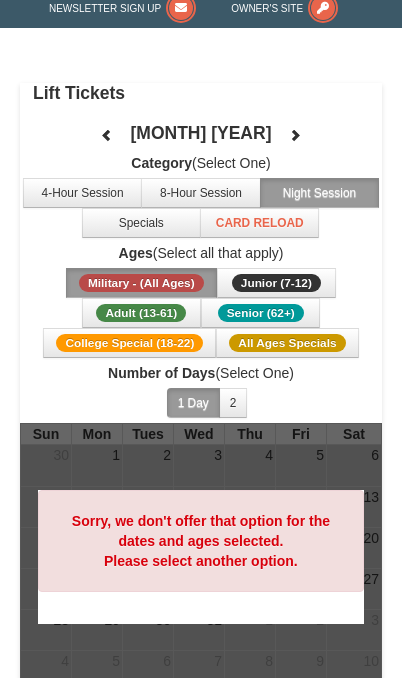 click on "4-Hour Session" at bounding box center [82, 193] 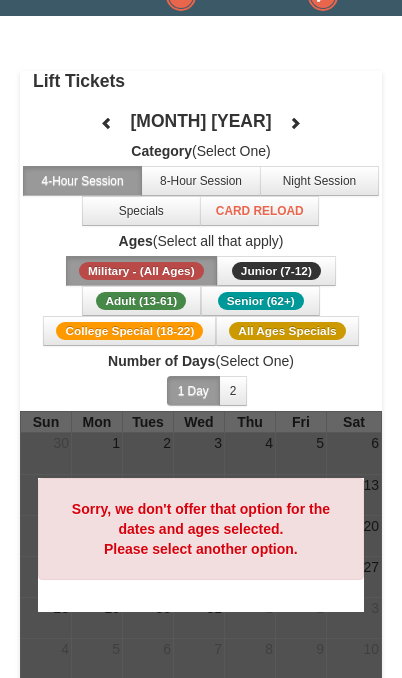 scroll, scrollTop: 69, scrollLeft: 0, axis: vertical 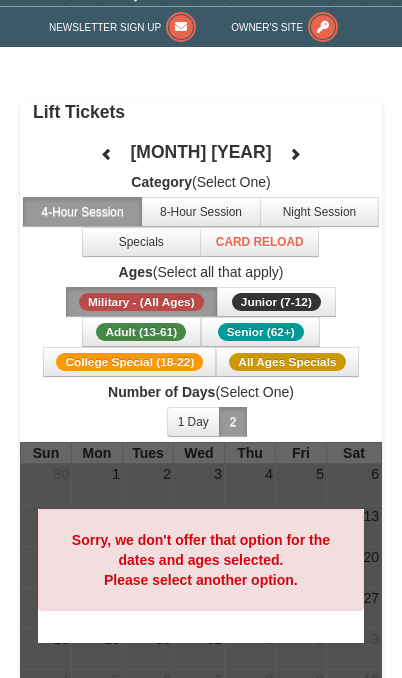click on "Military - (All Ages)" at bounding box center (141, 302) 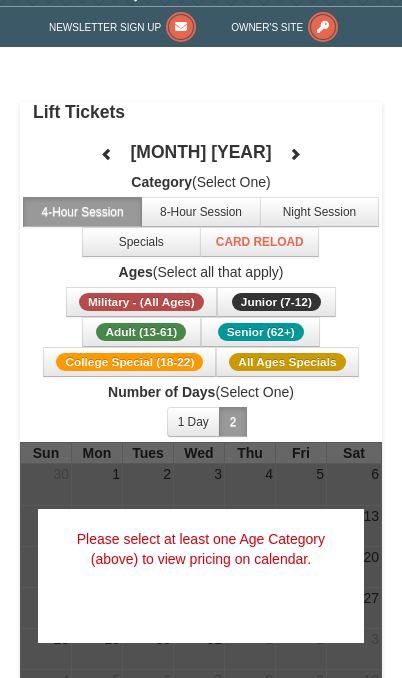 click on "Adult (13-61)" at bounding box center (141, 332) 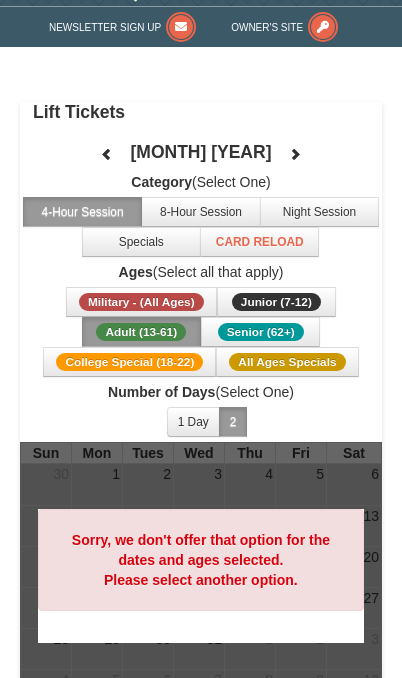 click on "Junior (7-12)" at bounding box center (276, 302) 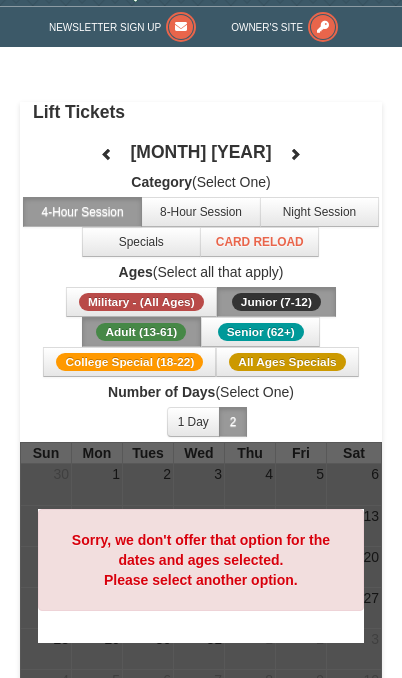click on "Military - (All Ages)" at bounding box center [141, 302] 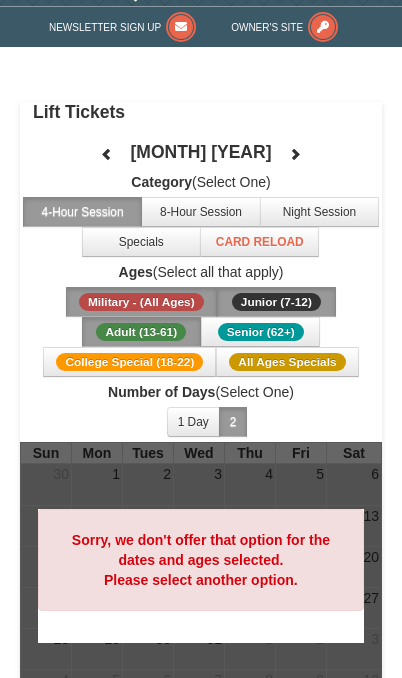 click on "All Ages Specials" at bounding box center (287, 362) 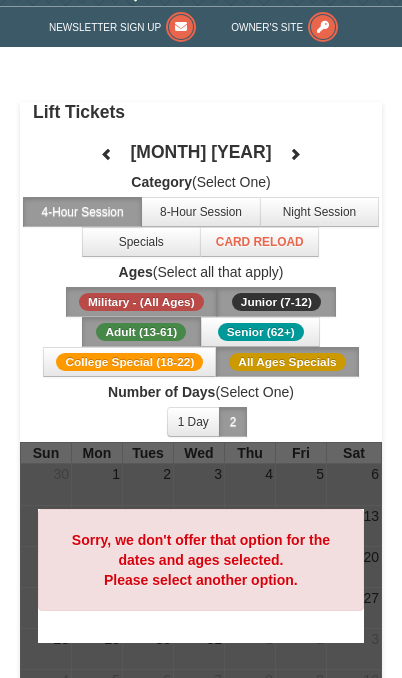 click on "Junior (7-12)" at bounding box center [276, 302] 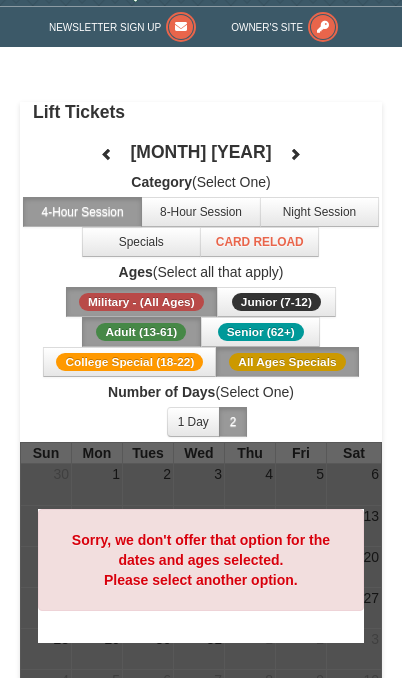 click on "Military - (All Ages)" at bounding box center [141, 302] 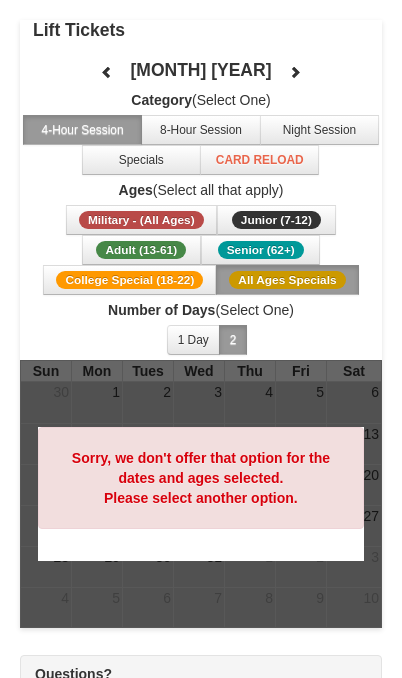 scroll, scrollTop: 119, scrollLeft: 0, axis: vertical 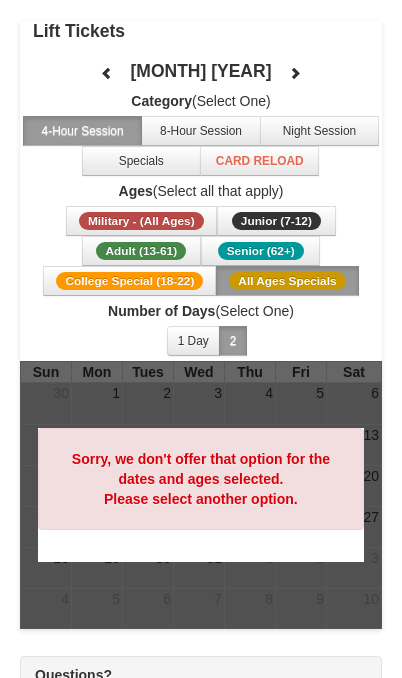 click on "All Ages Specials" at bounding box center [287, 281] 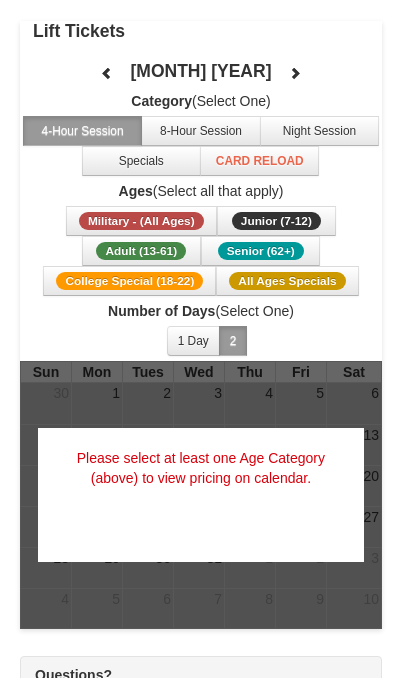 click on "College Special (18-22)" at bounding box center [129, 281] 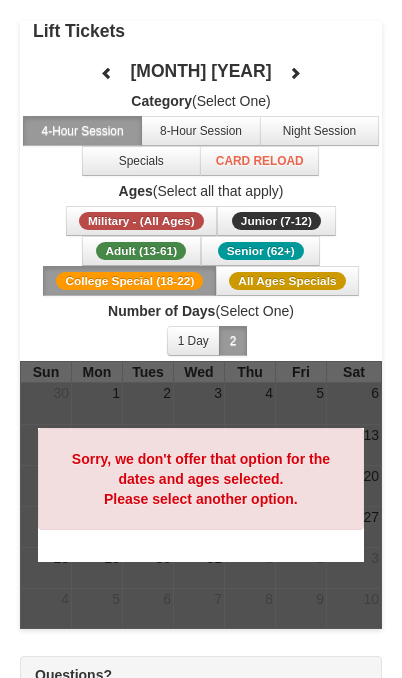 click on "College Special (18-22)" at bounding box center [129, 281] 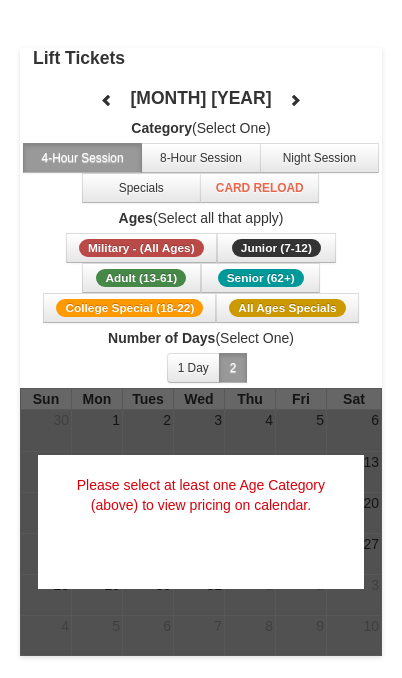 click on "8-Hour Session" at bounding box center (200, 158) 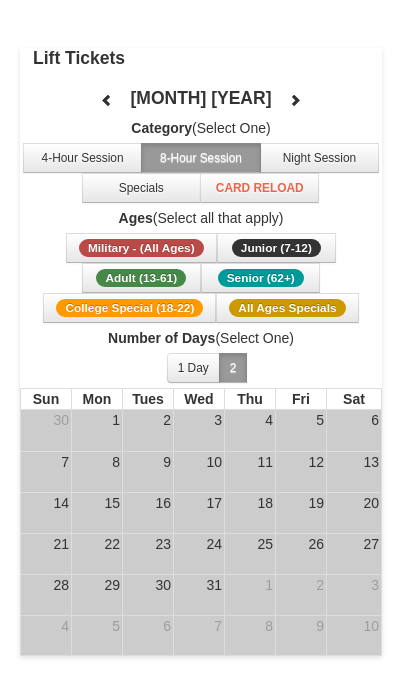 scroll, scrollTop: 92, scrollLeft: 0, axis: vertical 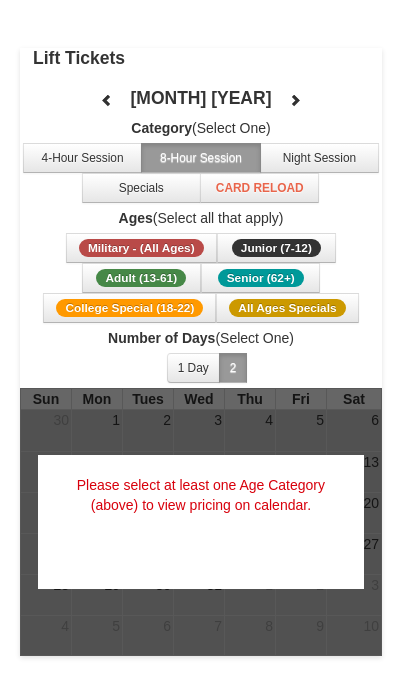 click on "Night Session" at bounding box center (319, 158) 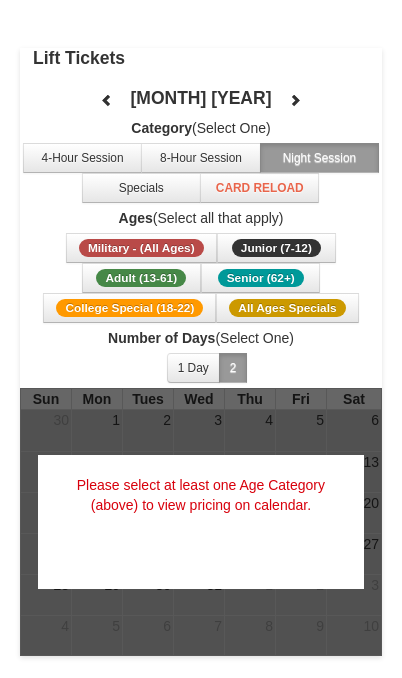 click on "Specials" at bounding box center (141, 188) 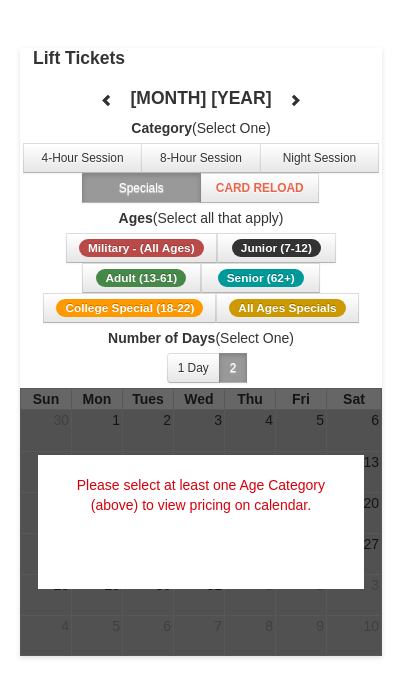 click on "All Ages Specials" at bounding box center [287, 308] 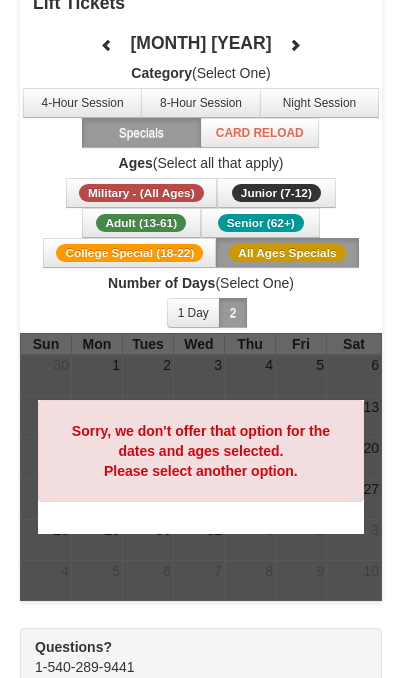 scroll, scrollTop: 0, scrollLeft: 0, axis: both 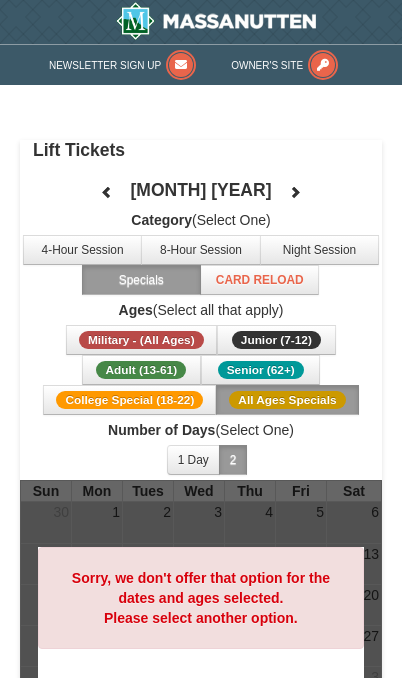 click at bounding box center [295, 192] 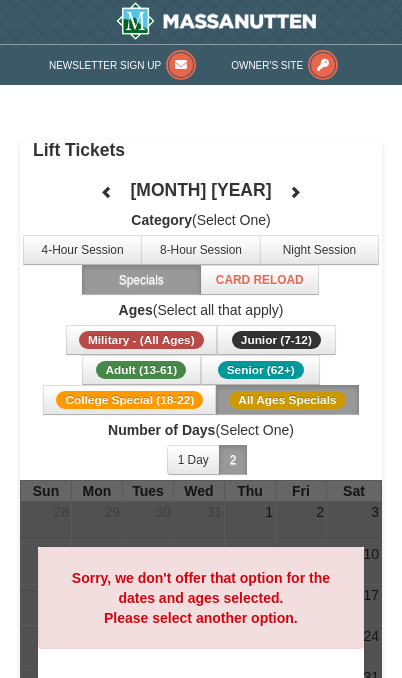 click on "Card Reload" at bounding box center [259, 280] 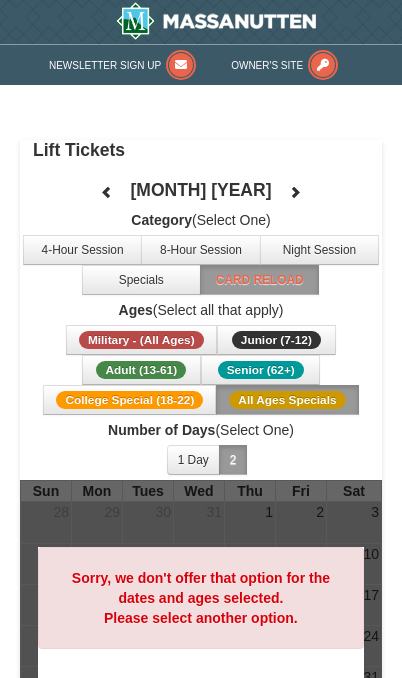click at bounding box center [107, 192] 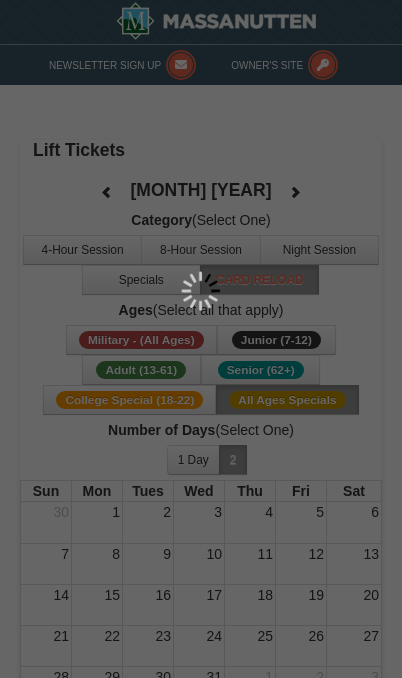 click at bounding box center (201, 339) 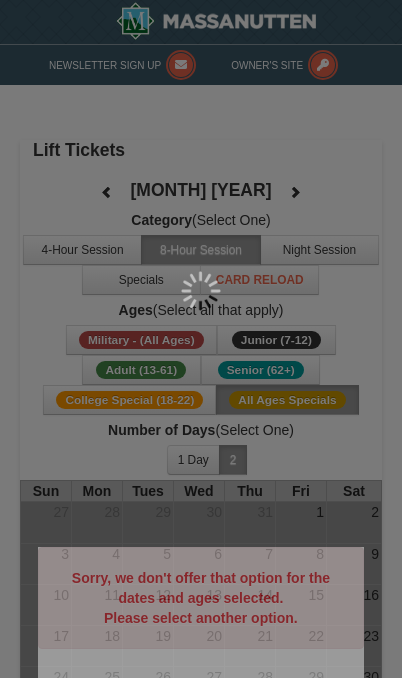 scroll, scrollTop: 0, scrollLeft: 0, axis: both 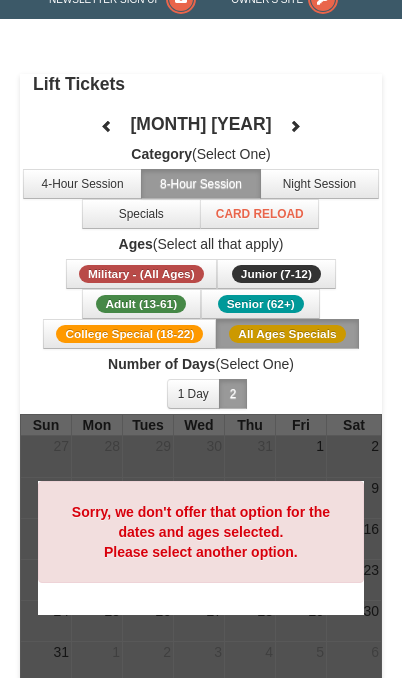 click at bounding box center (295, 126) 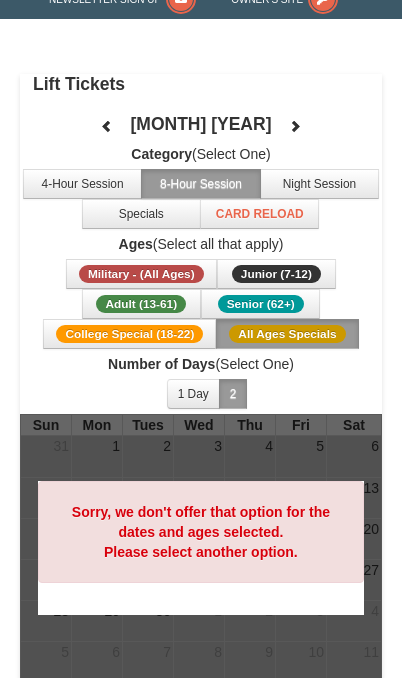click at bounding box center (295, 126) 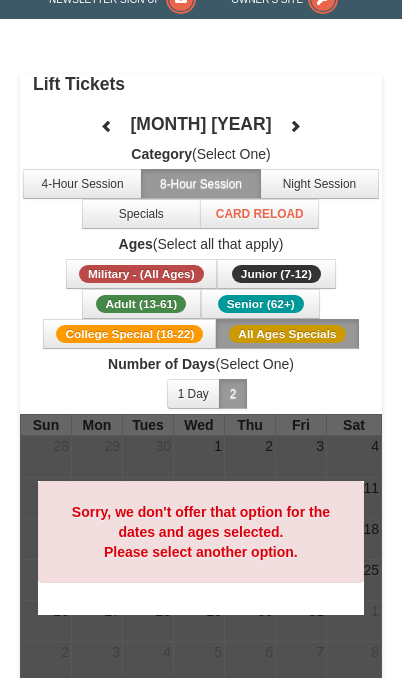 click at bounding box center [295, 126] 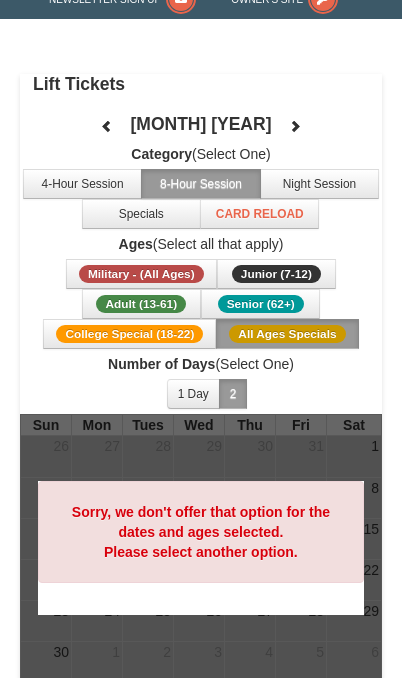 click at bounding box center (295, 126) 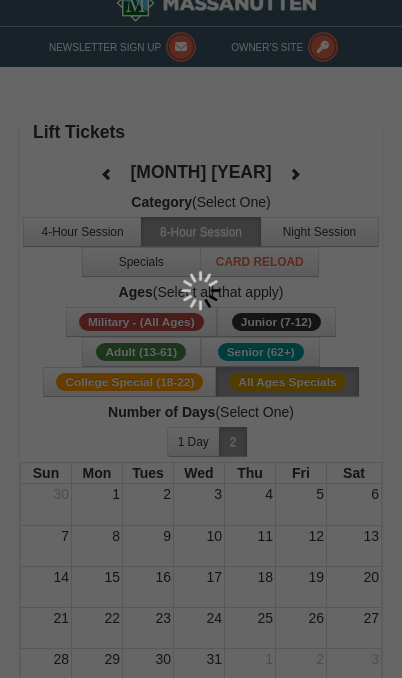 scroll, scrollTop: 0, scrollLeft: 0, axis: both 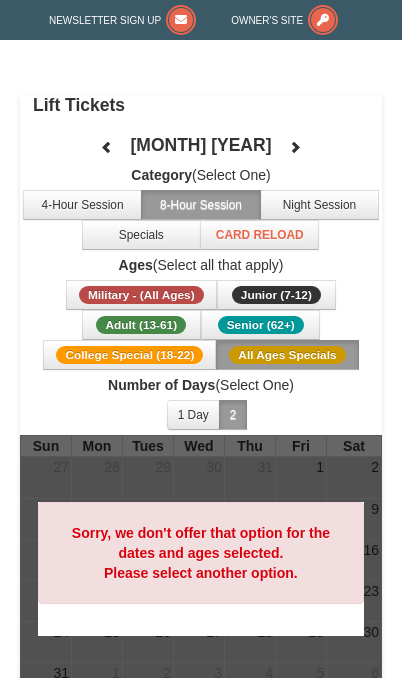 click at bounding box center (295, 147) 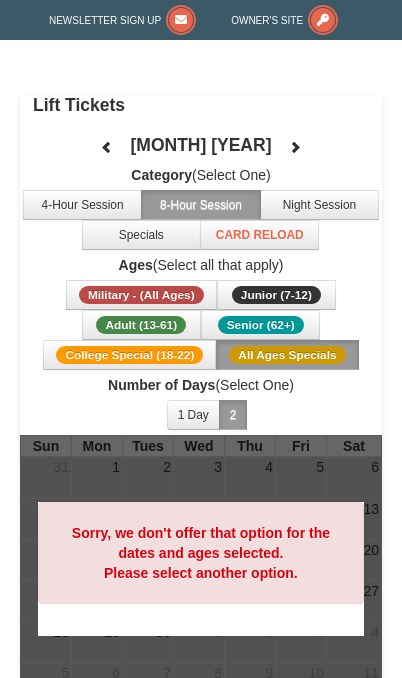 click at bounding box center (295, 147) 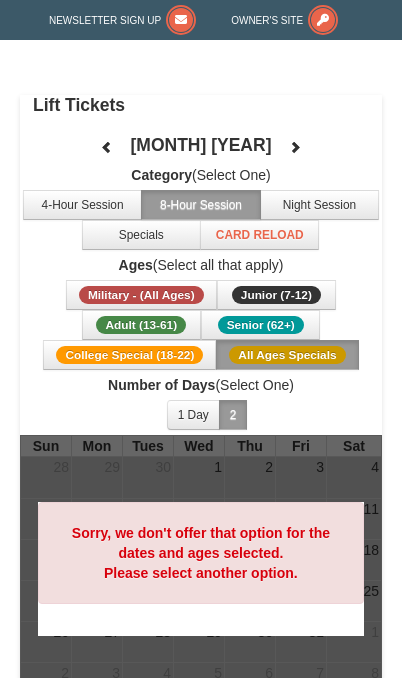 click at bounding box center (295, 147) 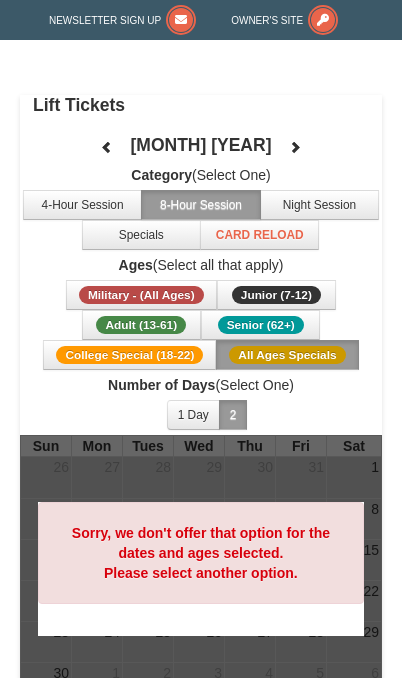click at bounding box center [295, 147] 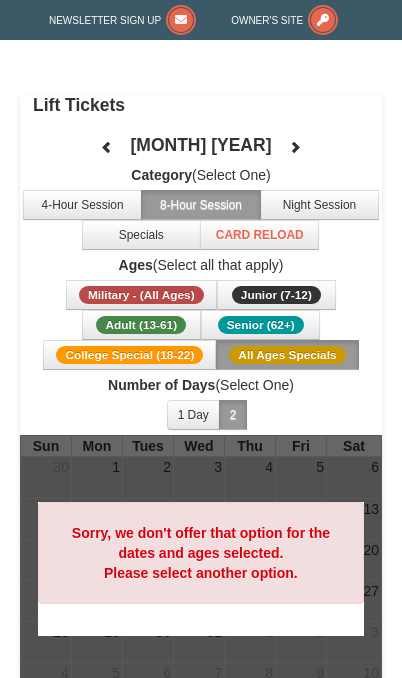 click at bounding box center [295, 147] 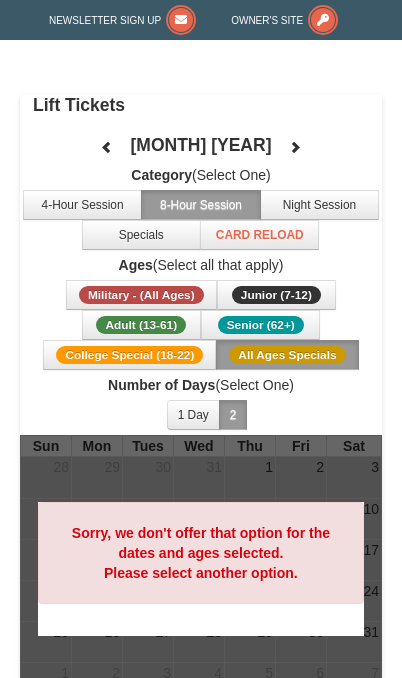 click at bounding box center [295, 147] 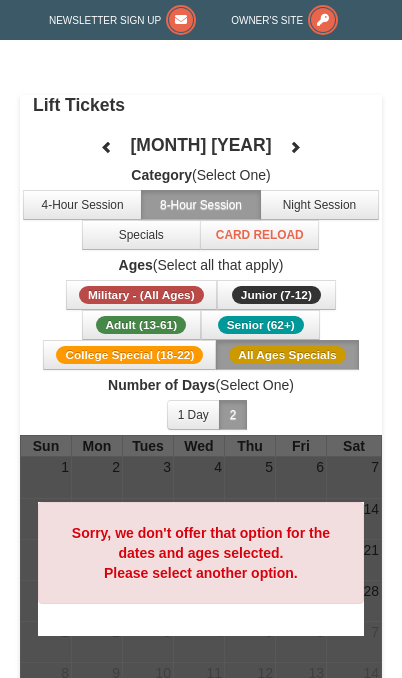 click at bounding box center [295, 147] 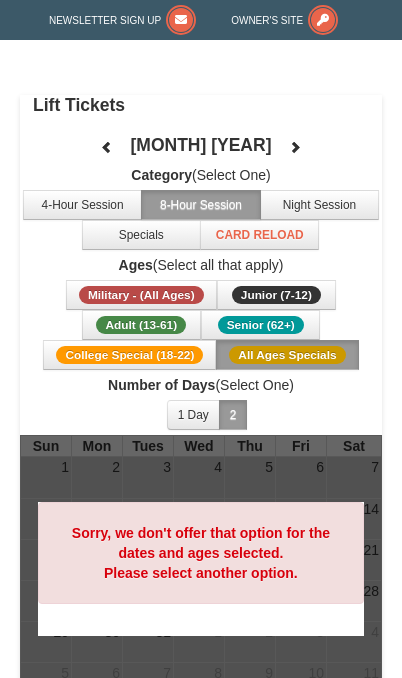 scroll, scrollTop: 0, scrollLeft: 0, axis: both 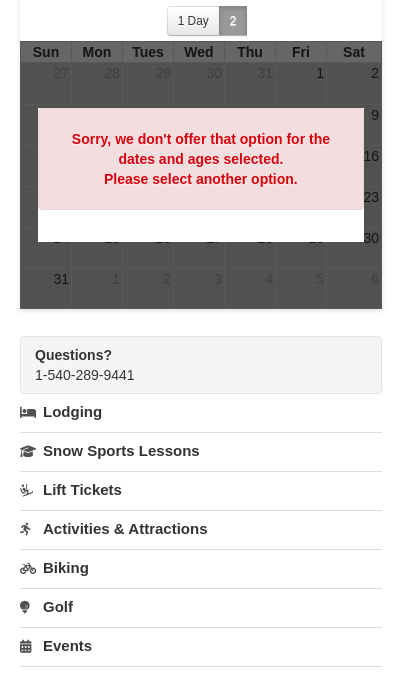click on "Lift Tickets" at bounding box center (201, 489) 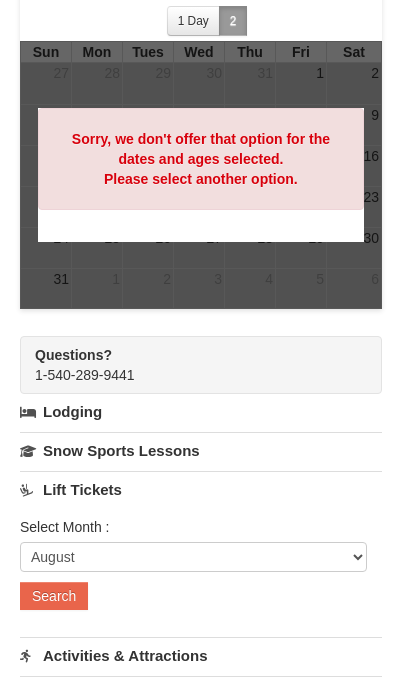 scroll, scrollTop: 439, scrollLeft: 0, axis: vertical 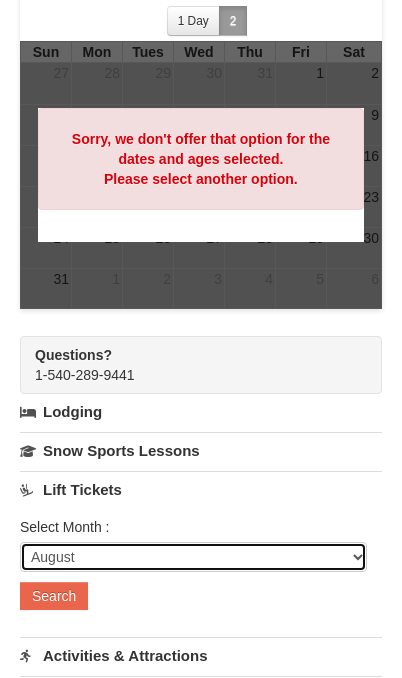 click on "August  September  October  November  December  January  February  March  April  May  June  July" at bounding box center (193, 557) 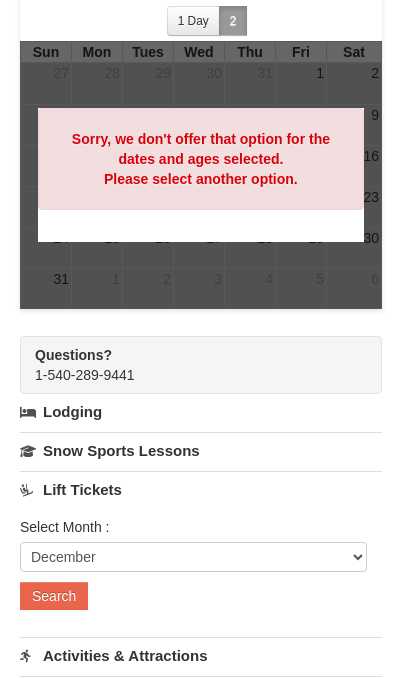 click on "Search" at bounding box center (54, 596) 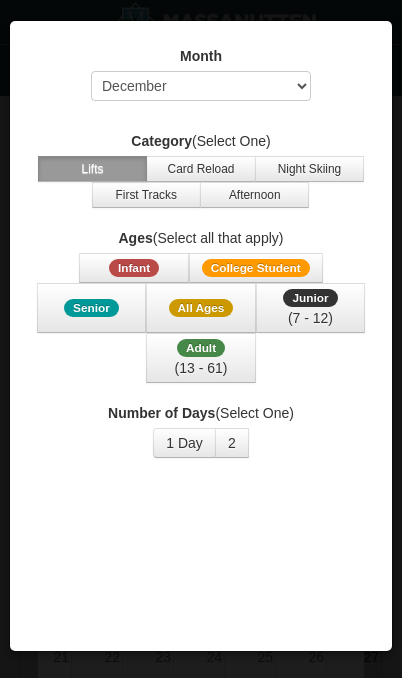 select on "12" 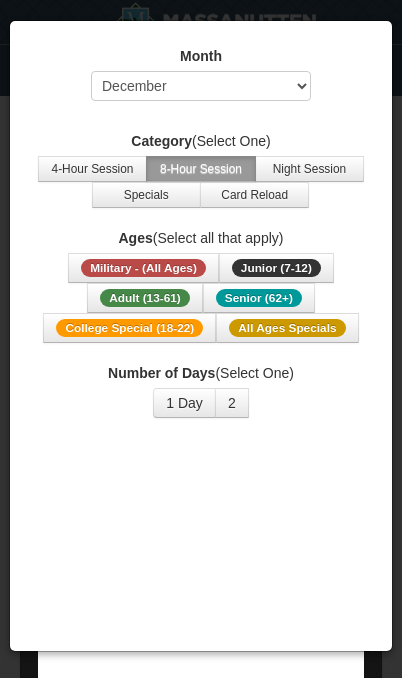 click on "1 Day" at bounding box center (184, 403) 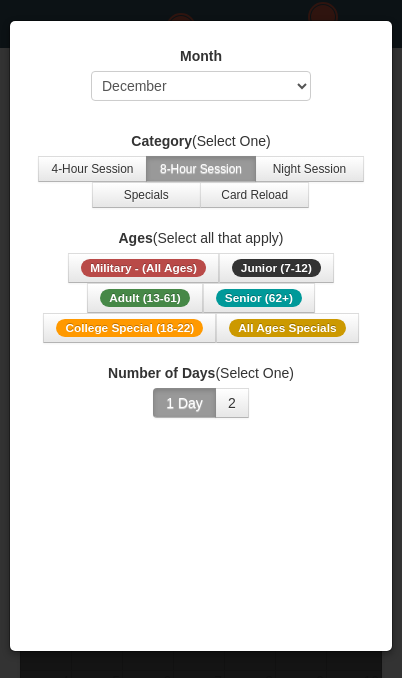 scroll, scrollTop: 51, scrollLeft: 0, axis: vertical 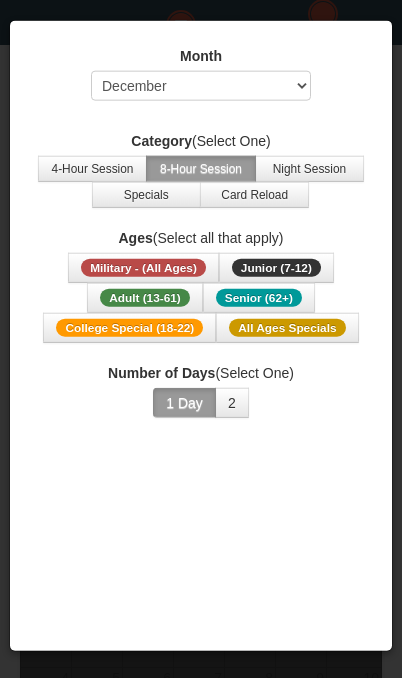 click on "Adult (13-61)
(13 - 61)" at bounding box center [145, 298] 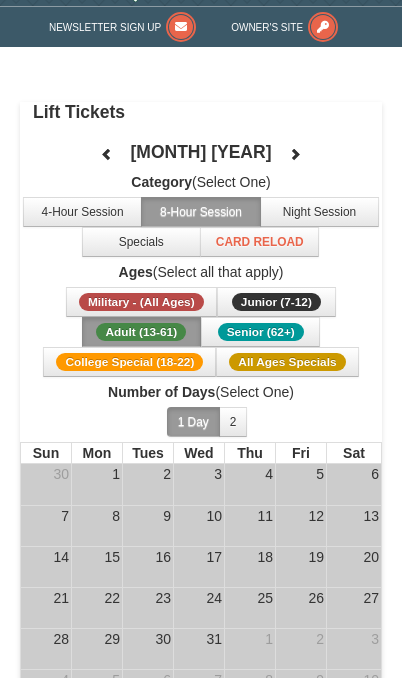 scroll, scrollTop: 0, scrollLeft: 0, axis: both 